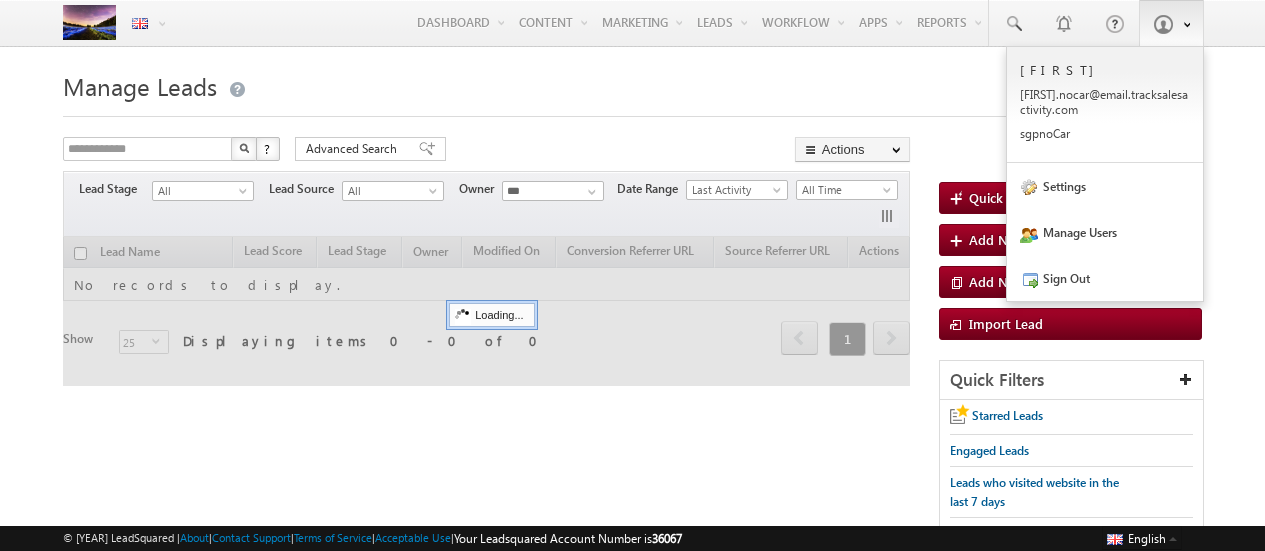 scroll, scrollTop: 0, scrollLeft: 0, axis: both 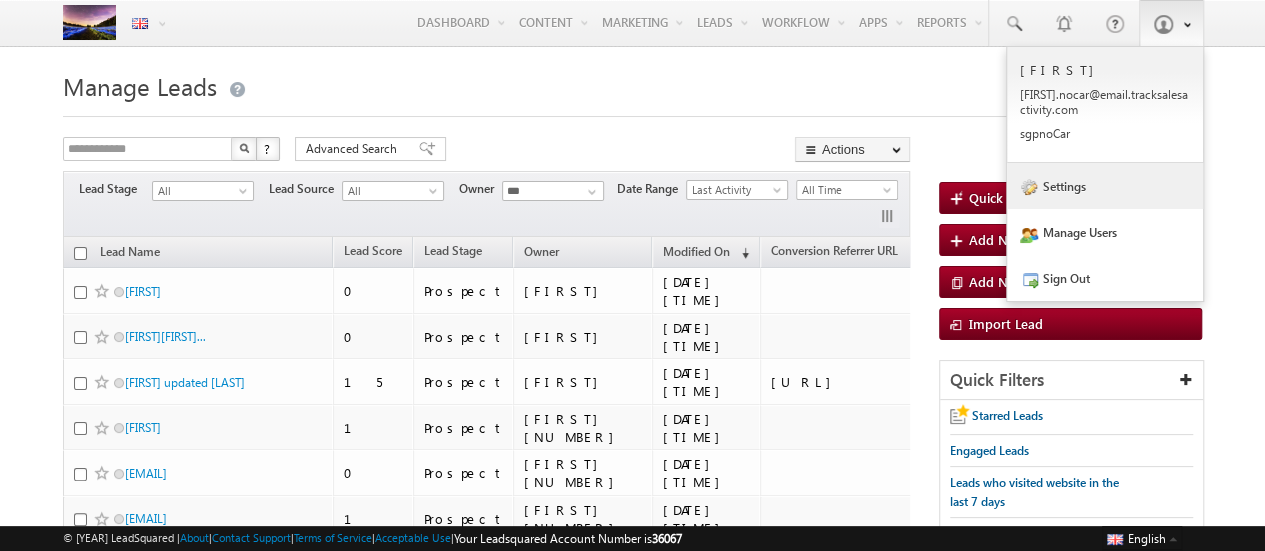 click on "Settings" at bounding box center (1105, 105) 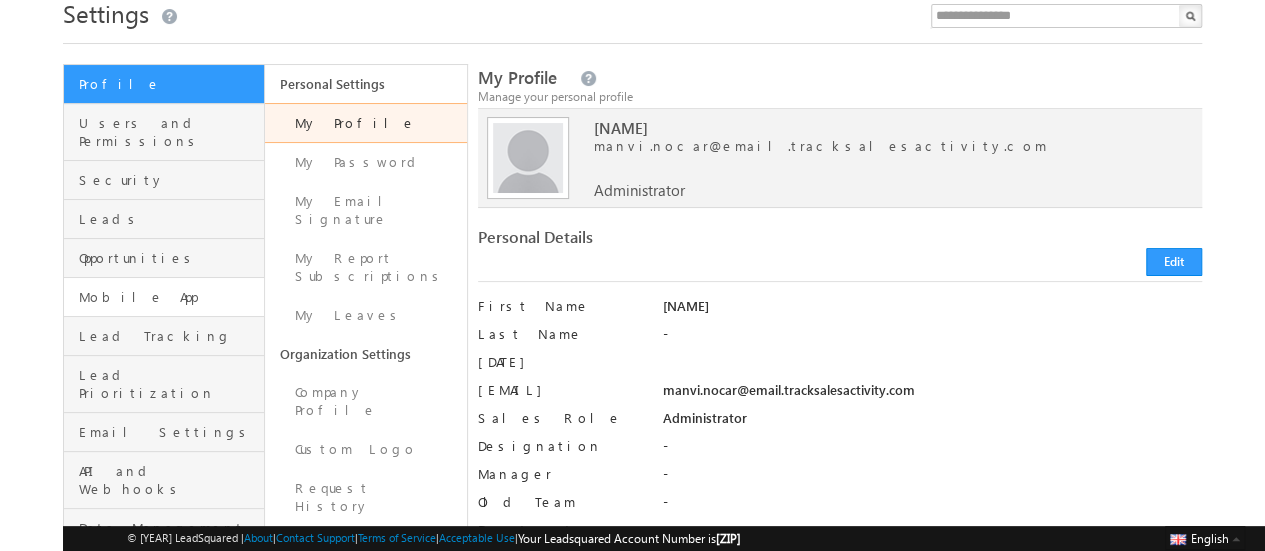 scroll, scrollTop: 74, scrollLeft: 0, axis: vertical 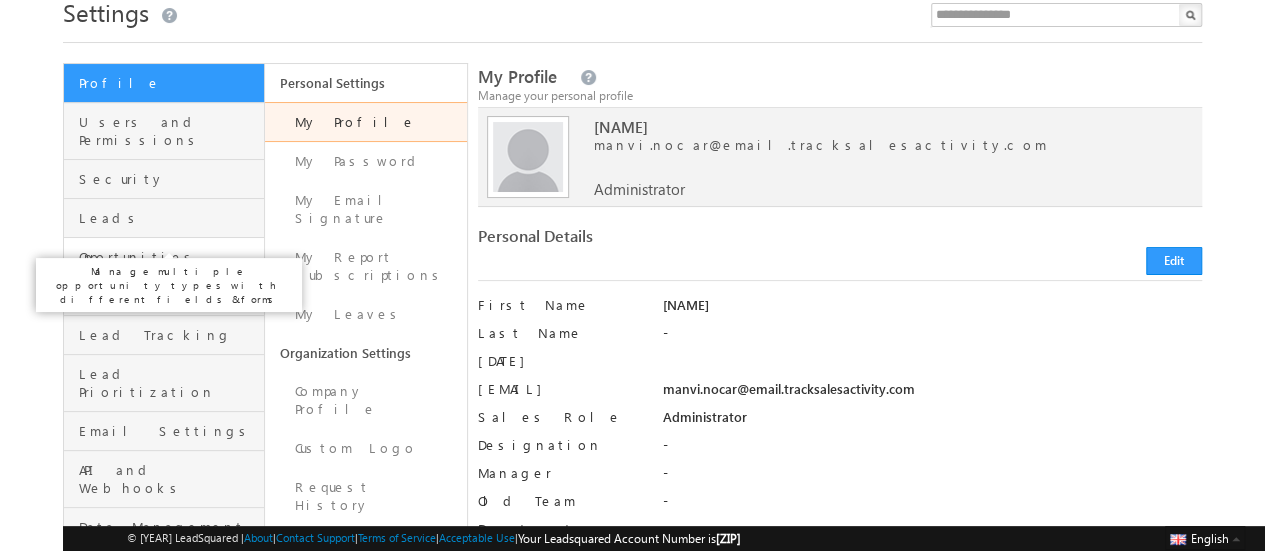 click on "Opportunities" at bounding box center [169, 257] 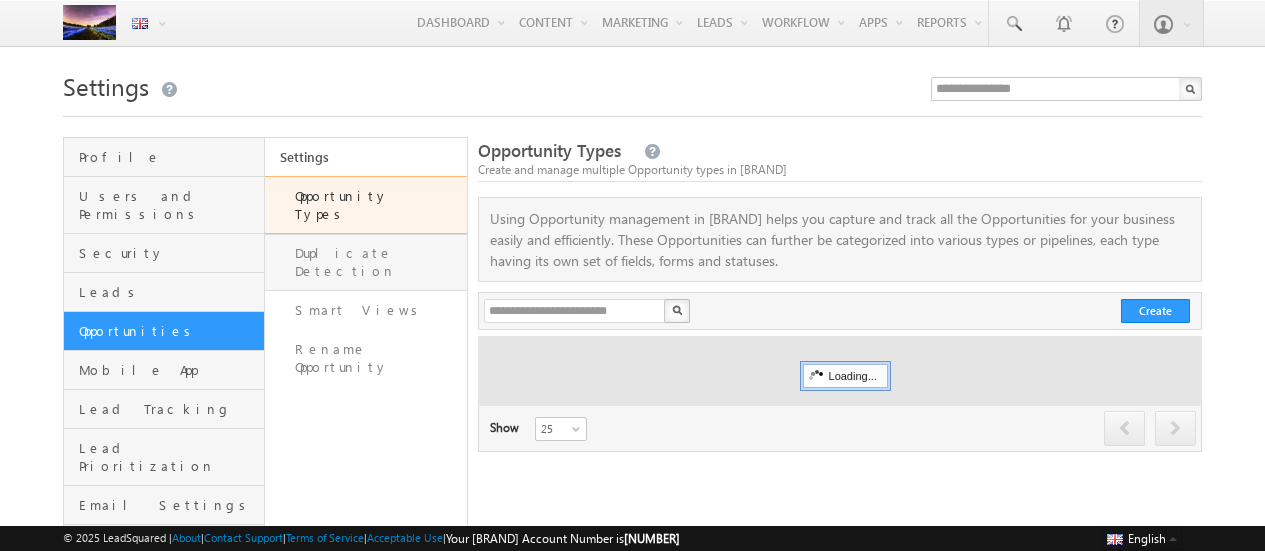 scroll, scrollTop: 0, scrollLeft: 0, axis: both 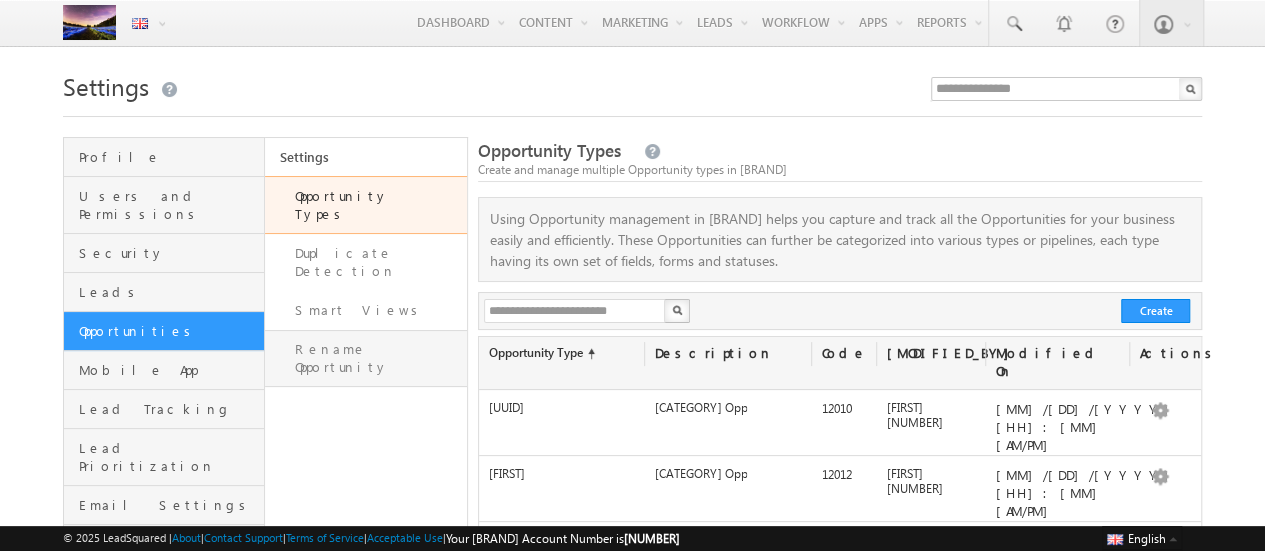 click on "Rename Opportunity" at bounding box center (365, 358) 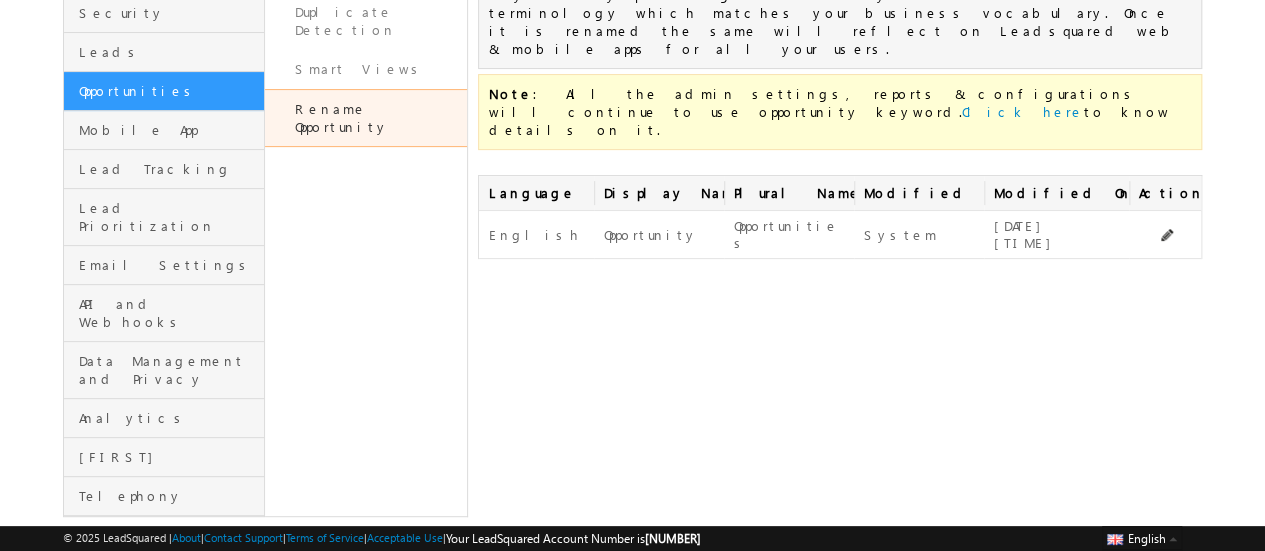 scroll, scrollTop: 241, scrollLeft: 0, axis: vertical 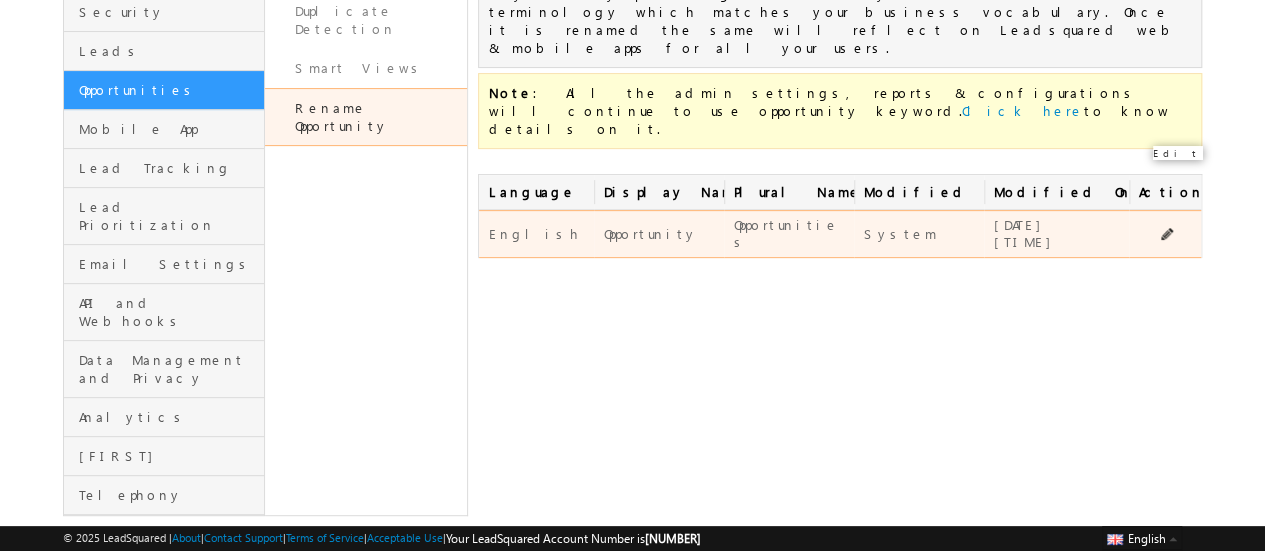click at bounding box center [1168, 235] 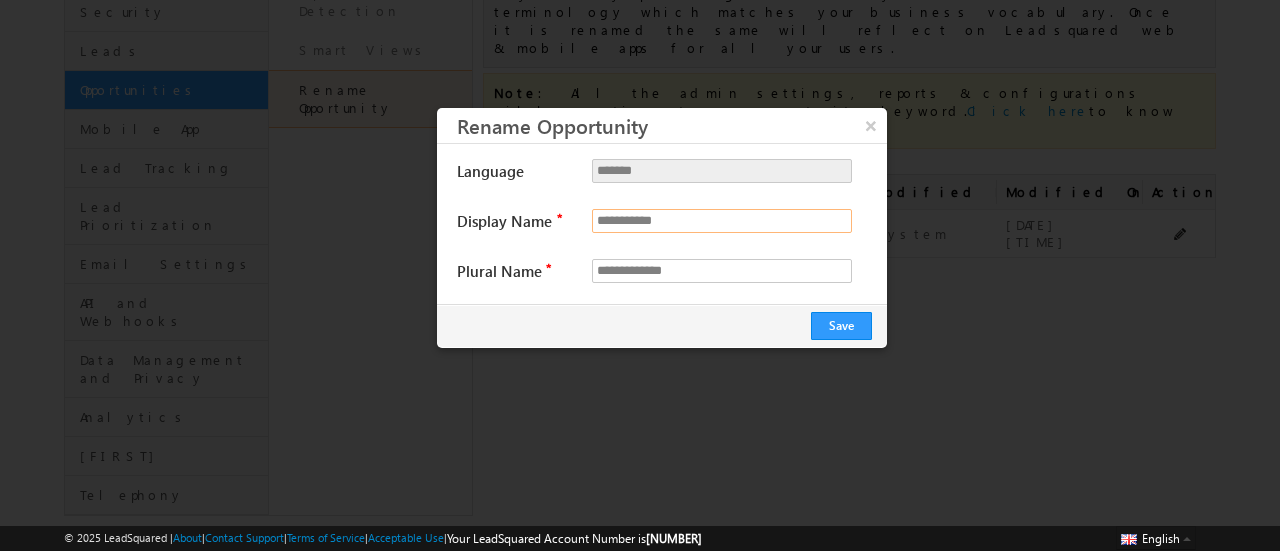 click on "**********" at bounding box center [722, 221] 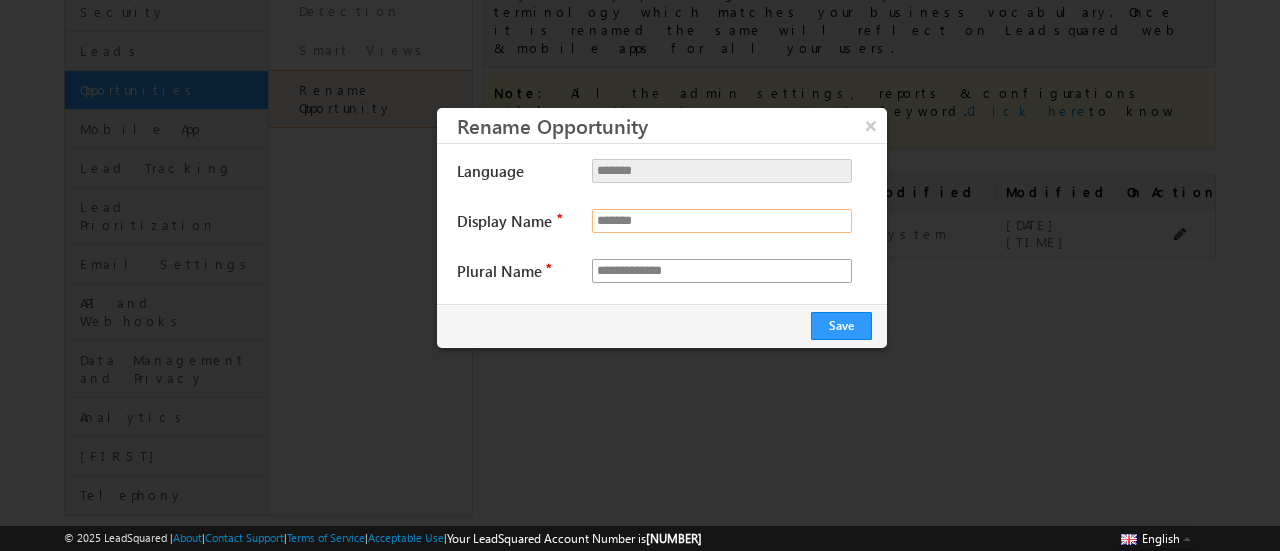 type on "*******" 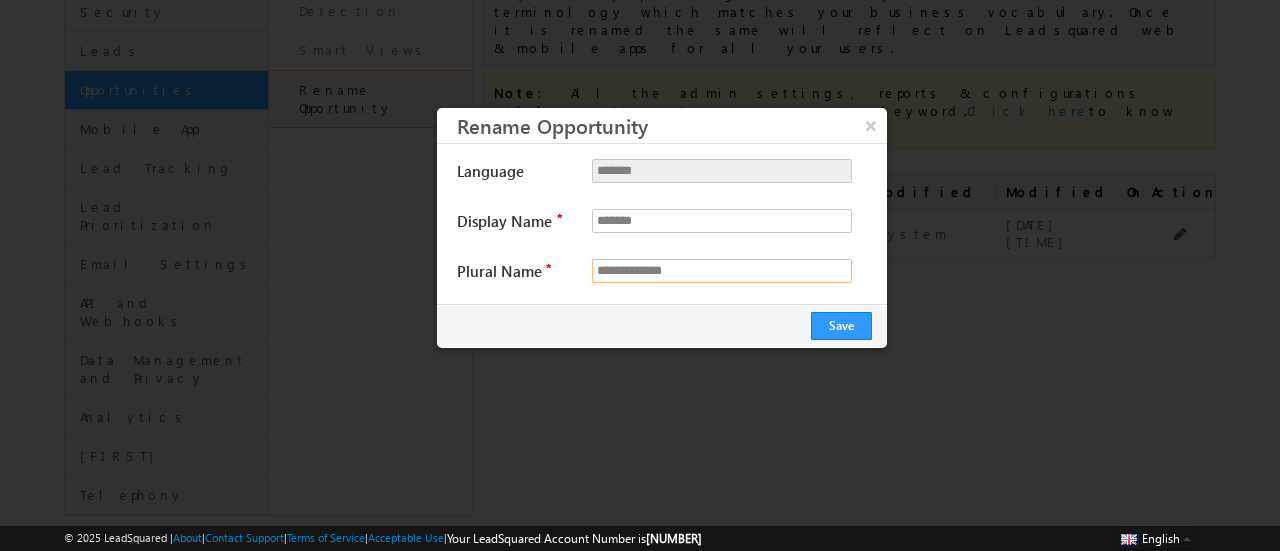 click on "**********" at bounding box center (722, 271) 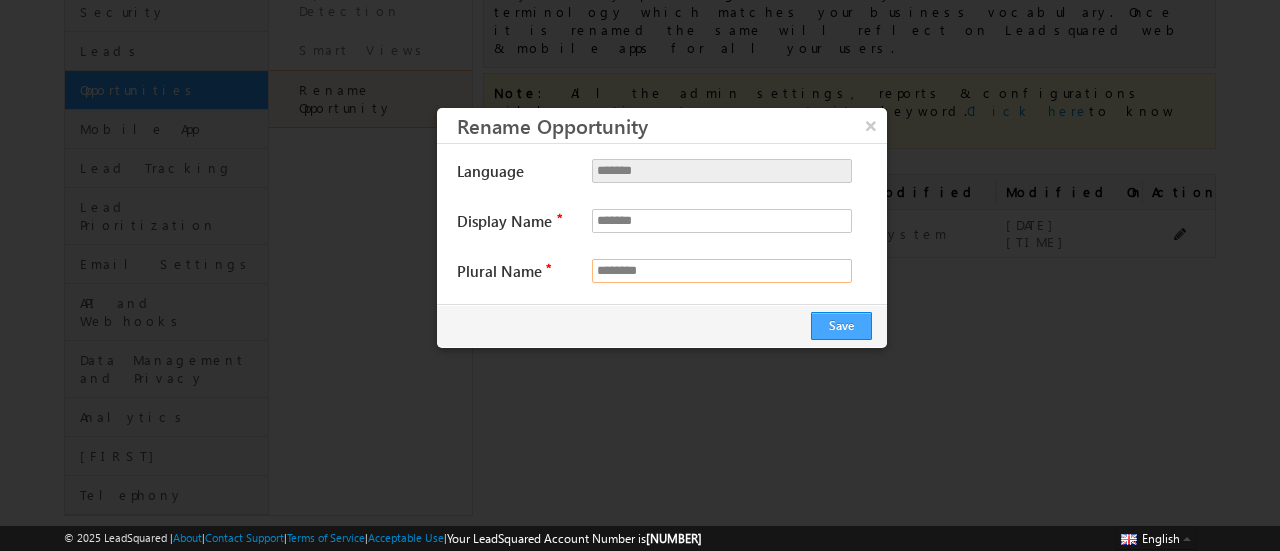 type on "********" 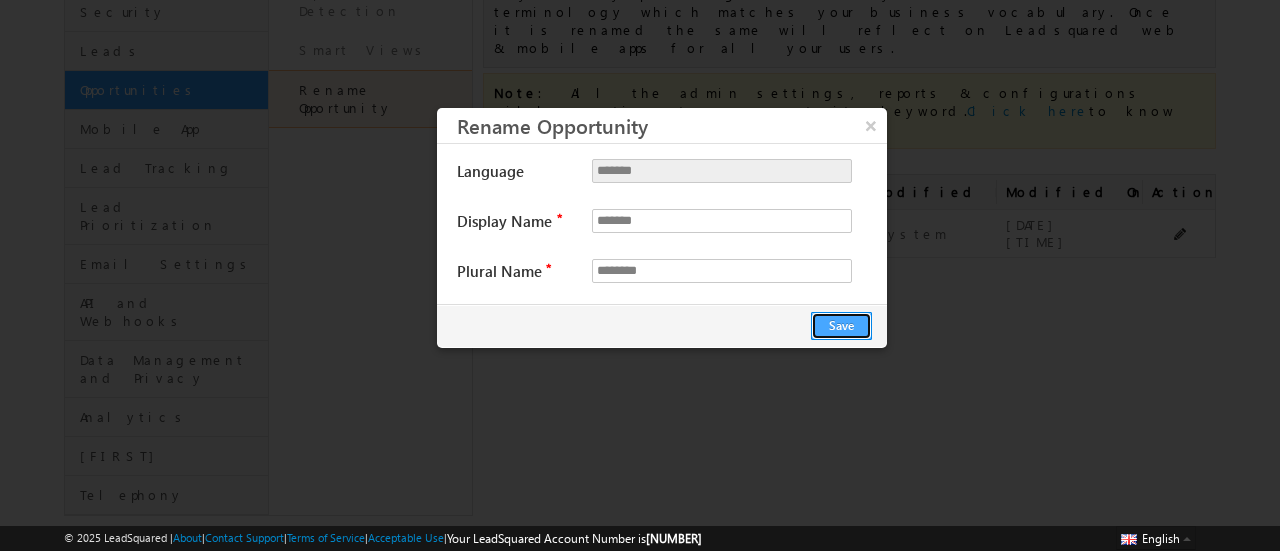 click on "Save" at bounding box center (841, 326) 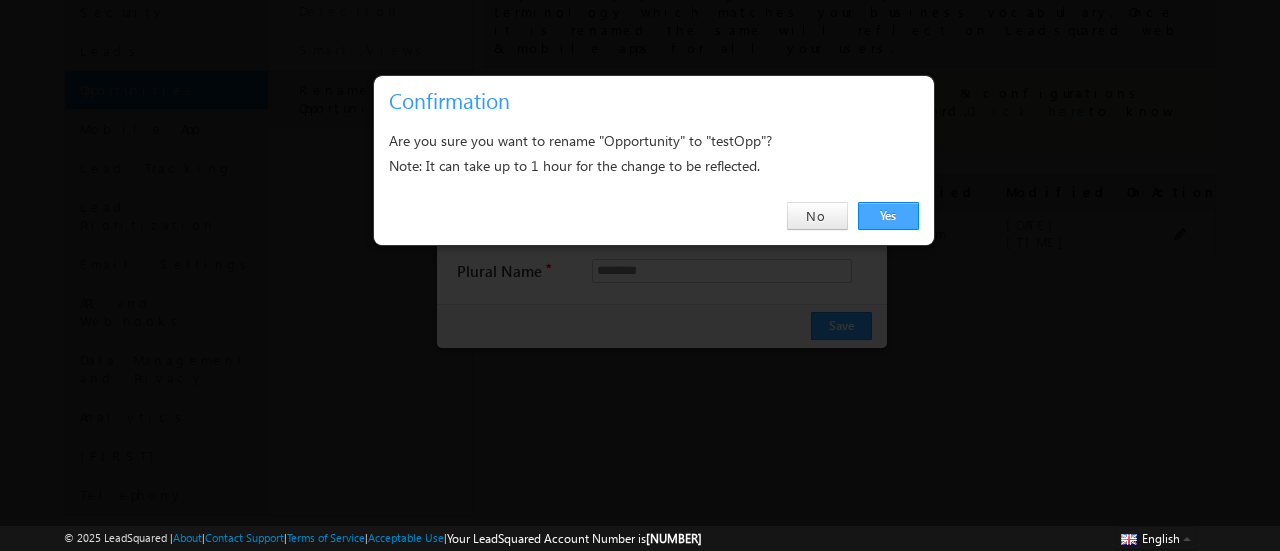 click on "Yes" at bounding box center (888, 216) 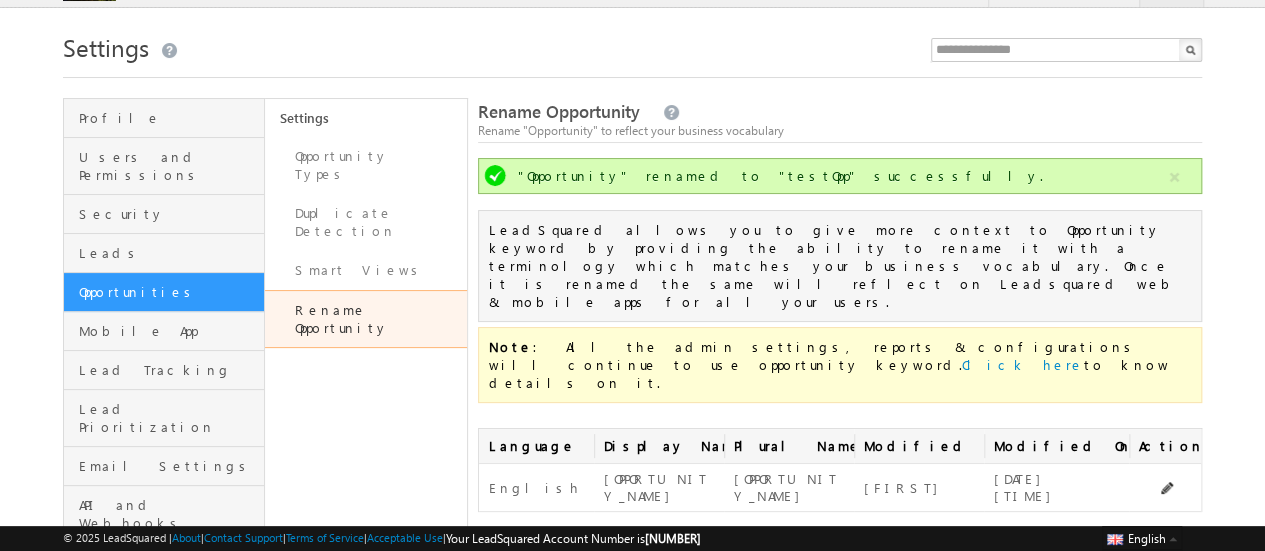 scroll, scrollTop: 0, scrollLeft: 0, axis: both 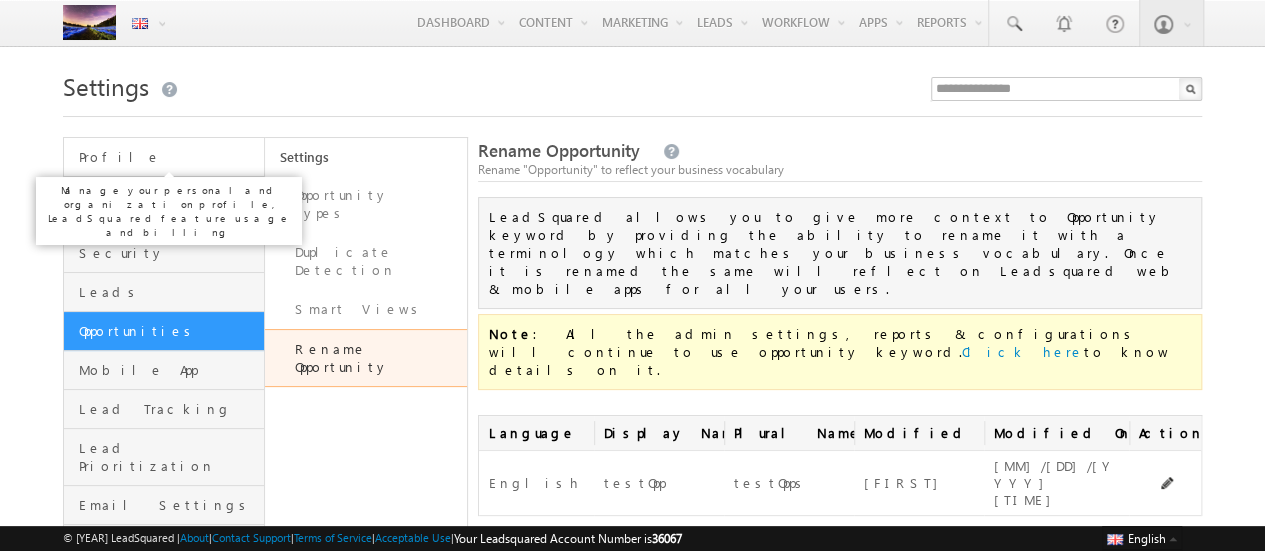 click on "Profile" at bounding box center [169, 157] 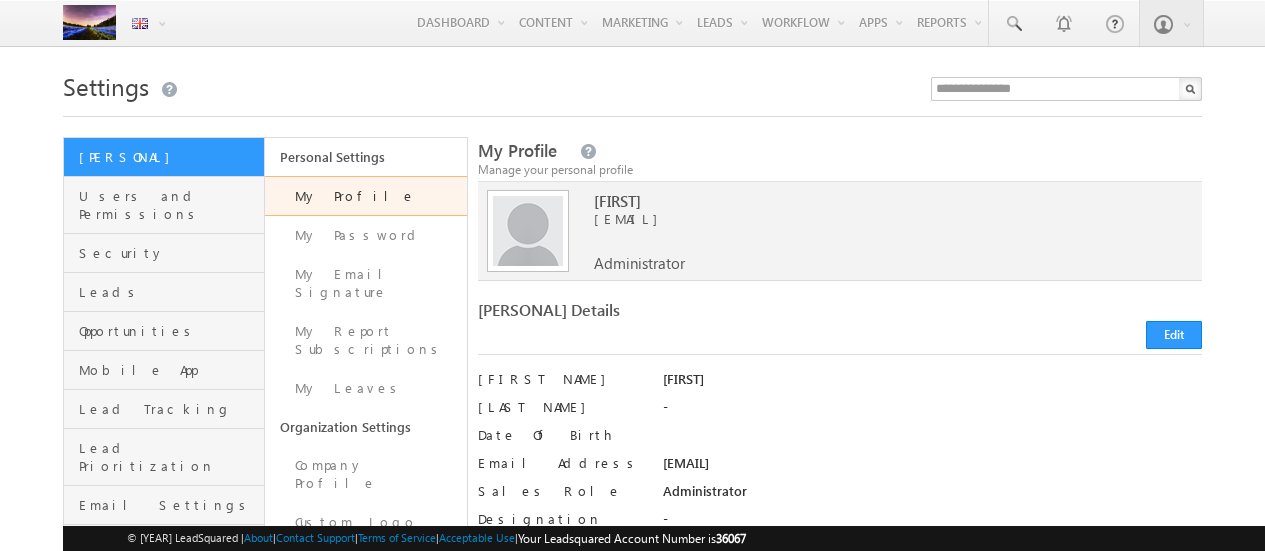 scroll, scrollTop: 126, scrollLeft: 0, axis: vertical 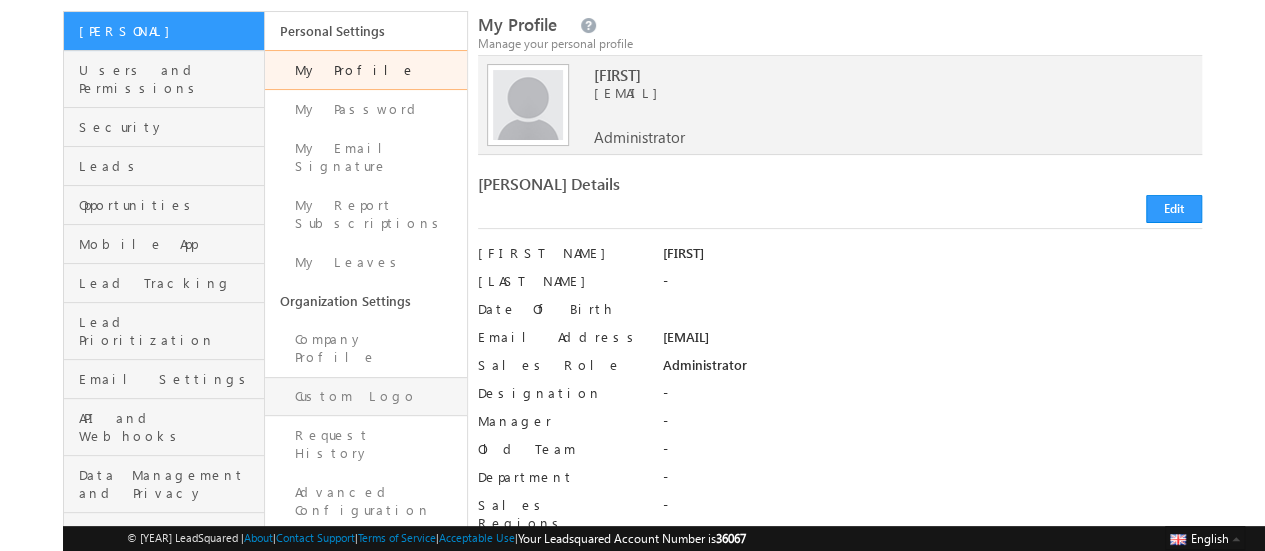 click on "Custom Logo" at bounding box center [365, 396] 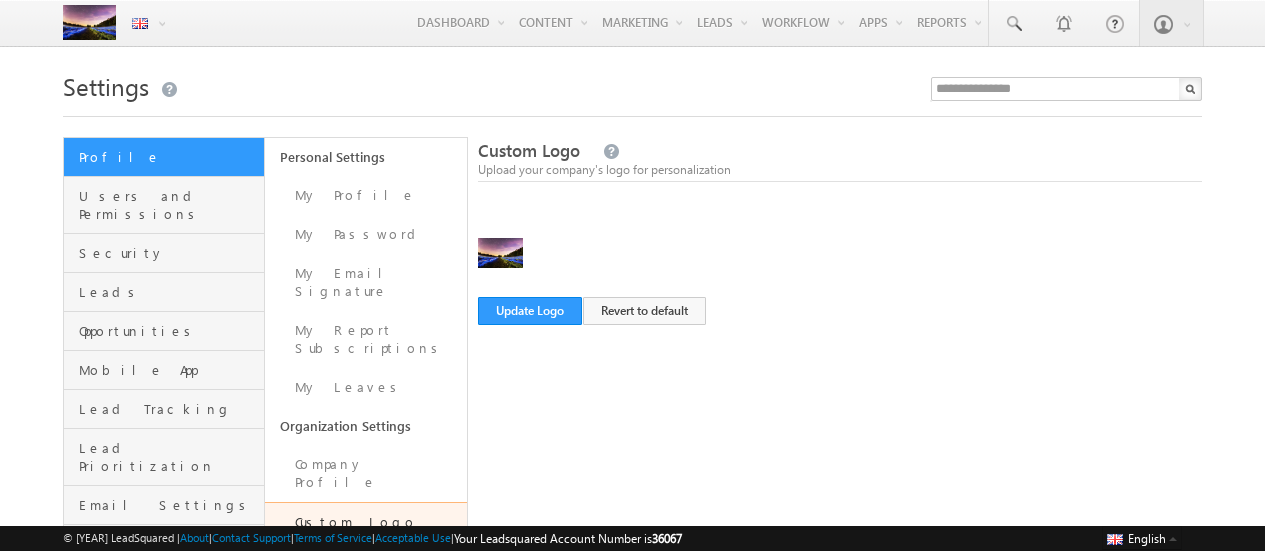 scroll, scrollTop: 0, scrollLeft: 0, axis: both 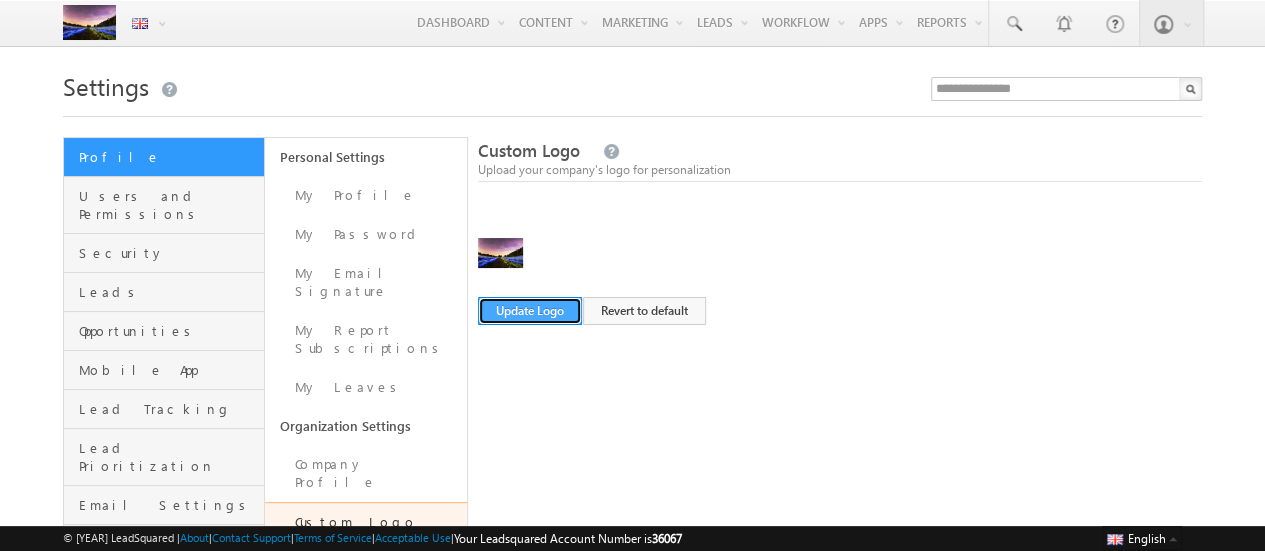 click on "Update Logo" at bounding box center [530, 311] 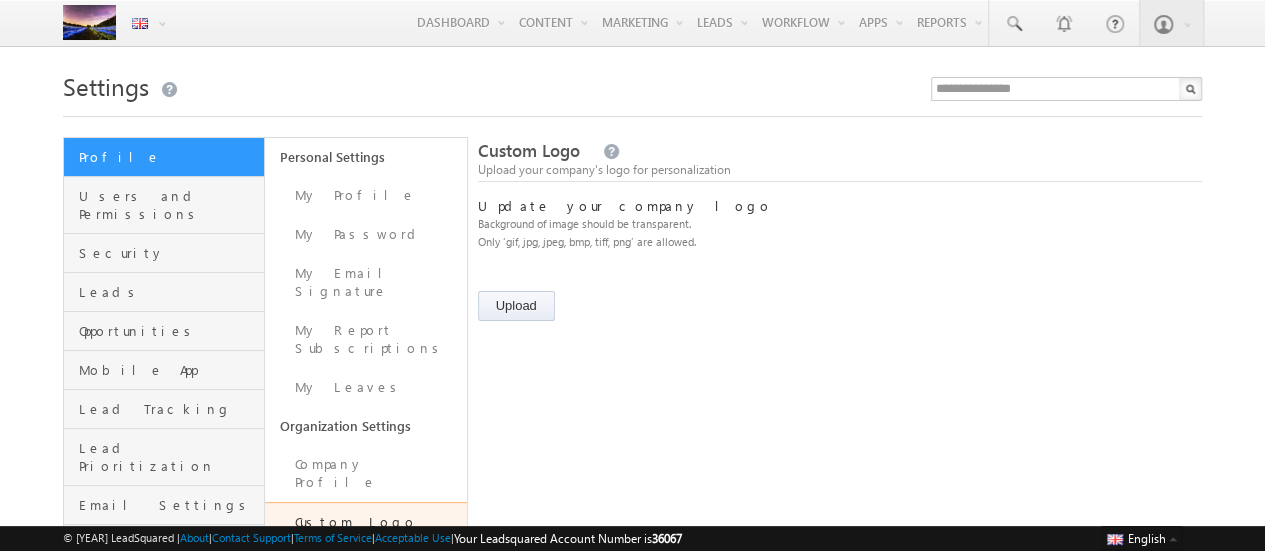click at bounding box center [538, 308] 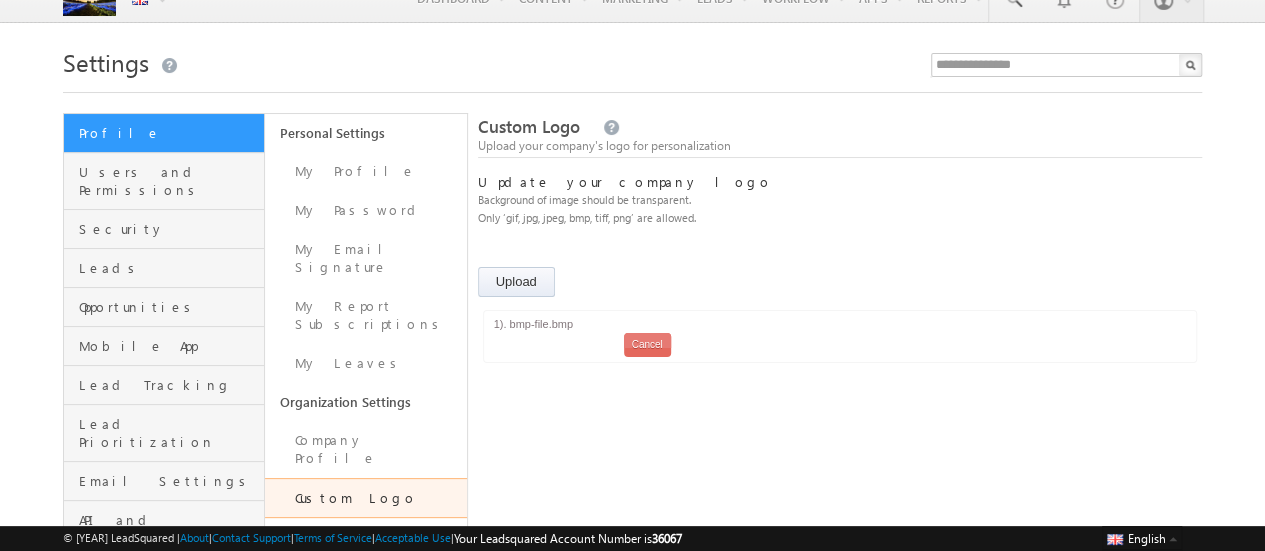 scroll, scrollTop: 22, scrollLeft: 0, axis: vertical 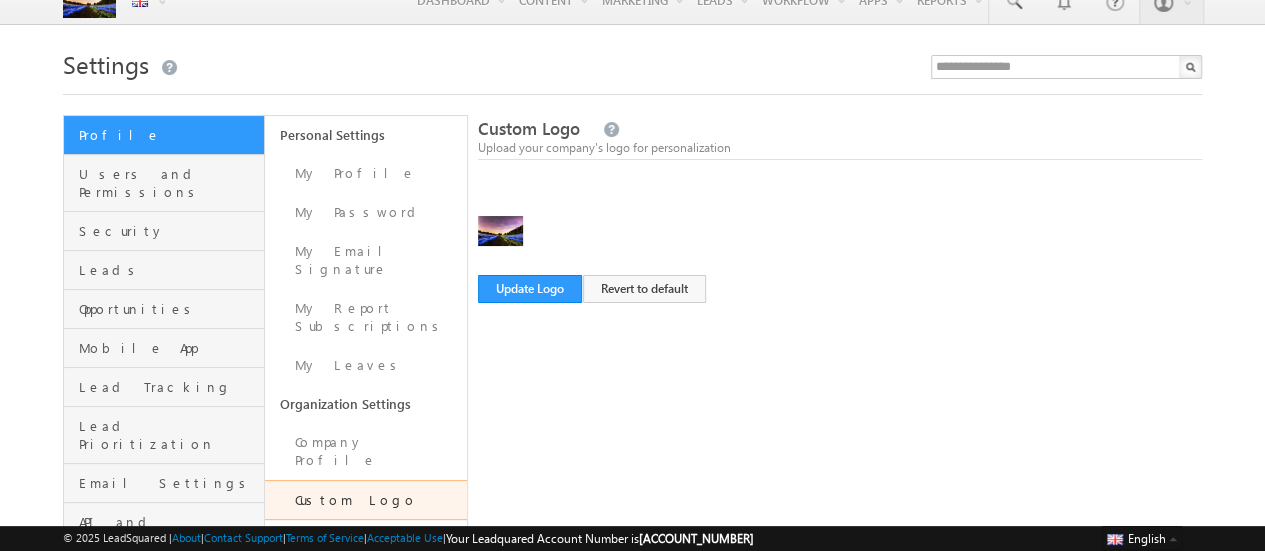 click on "Custom Logo
Upload your company's logo for personalization
success
Failed
Update Logo
Revert to default
Update your company logo
Background of image should be transparent.
Only ‘gif, jpg, jpeg, bmp, tiff, png’ are allowed.
Upload
Upload" at bounding box center [840, 425] 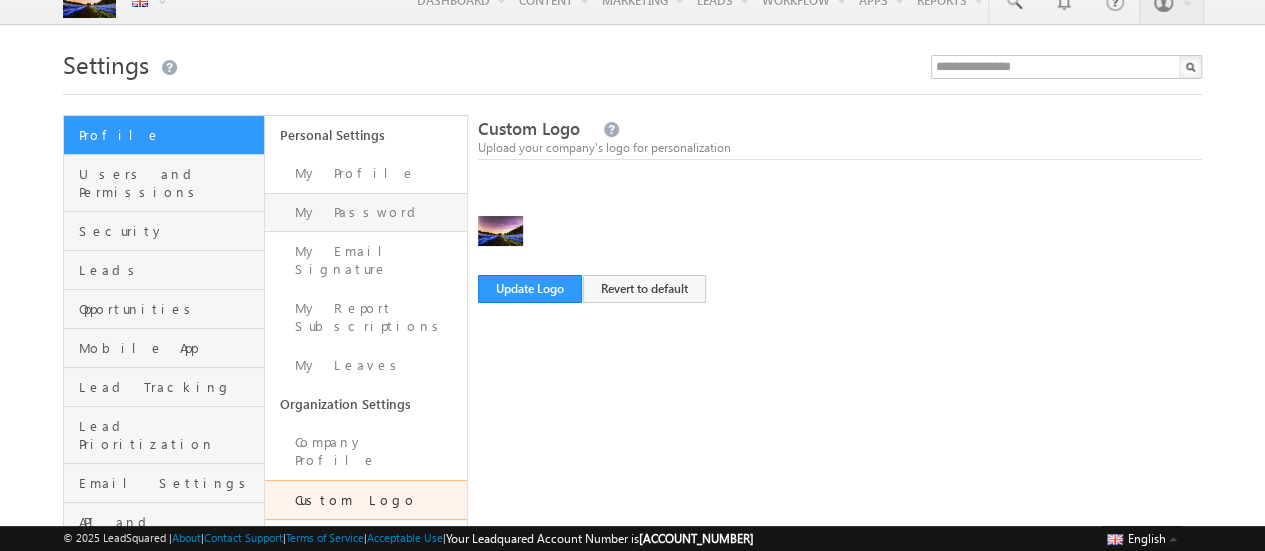 click on "My Password" at bounding box center [365, 212] 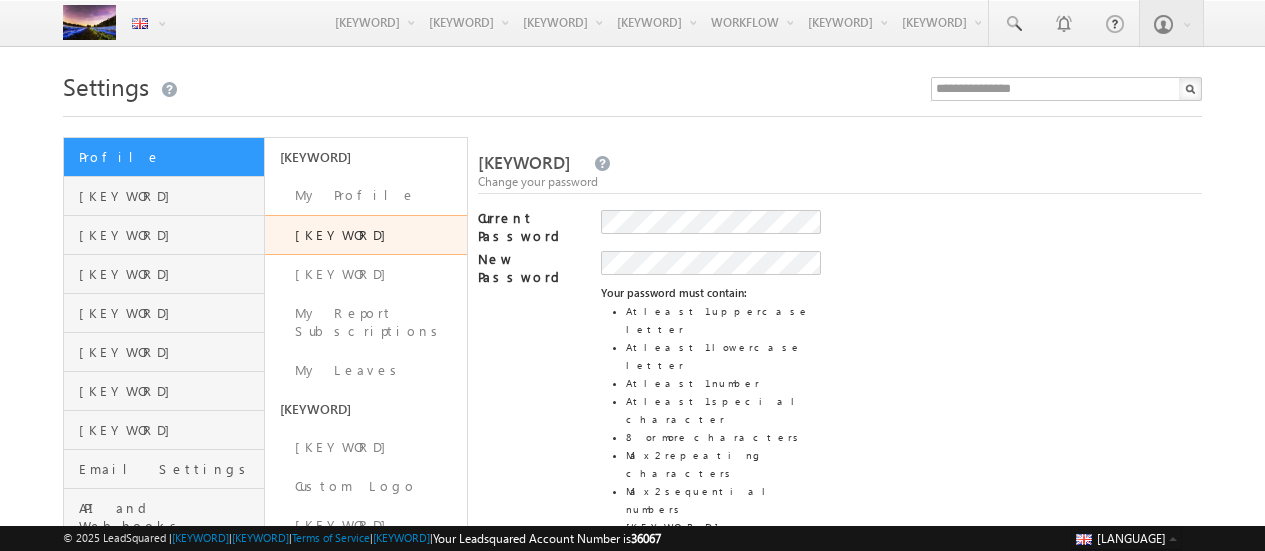 scroll, scrollTop: 0, scrollLeft: 0, axis: both 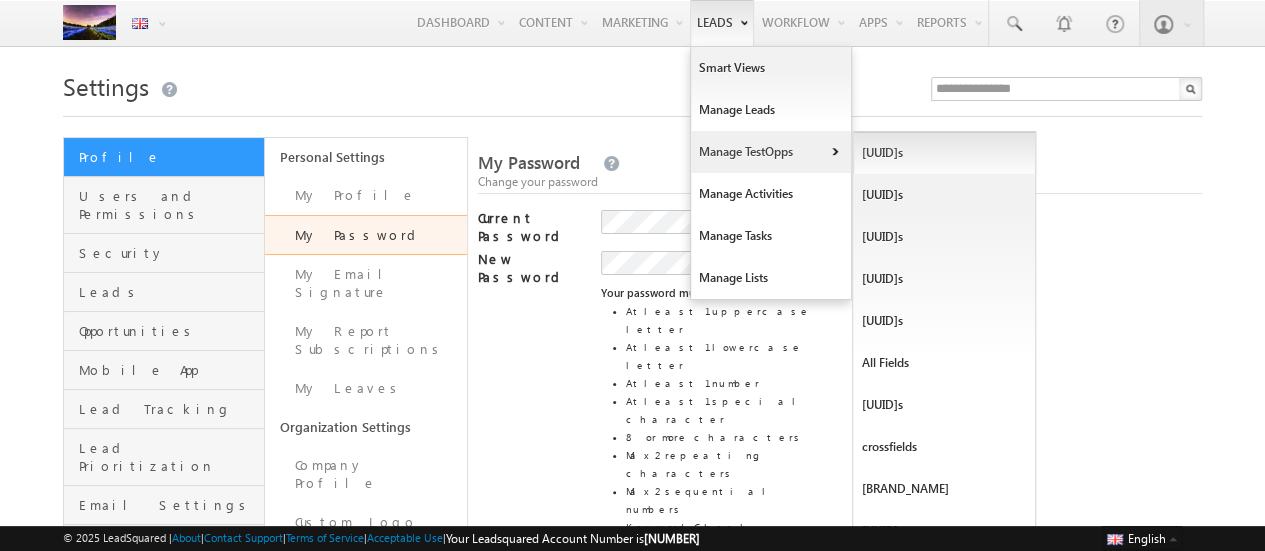 click on "[UUID]" at bounding box center [944, 153] 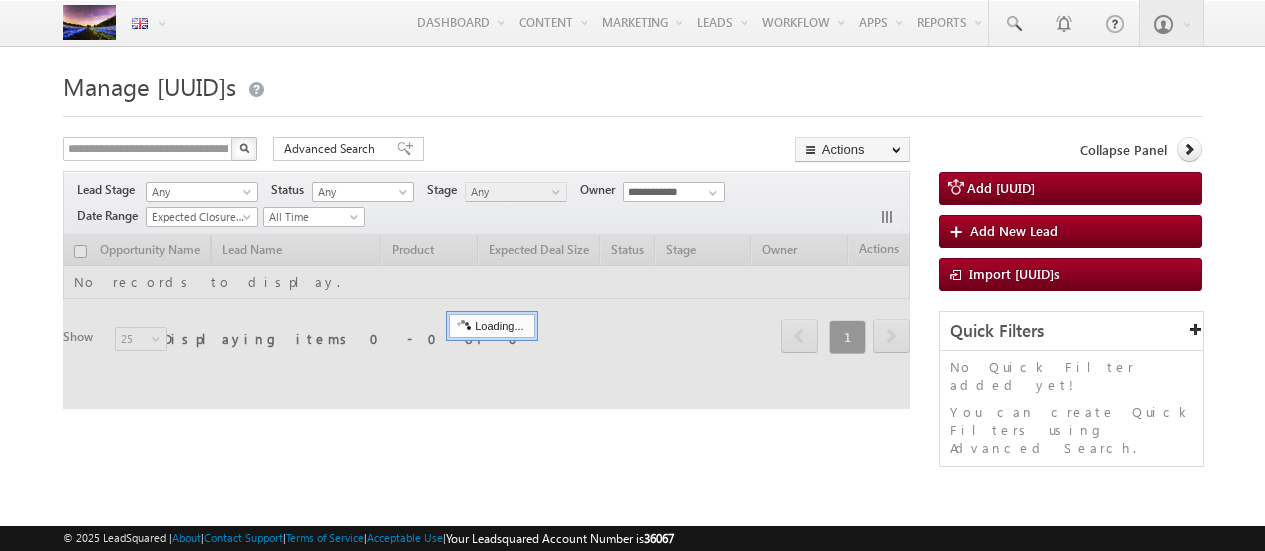 scroll, scrollTop: 0, scrollLeft: 0, axis: both 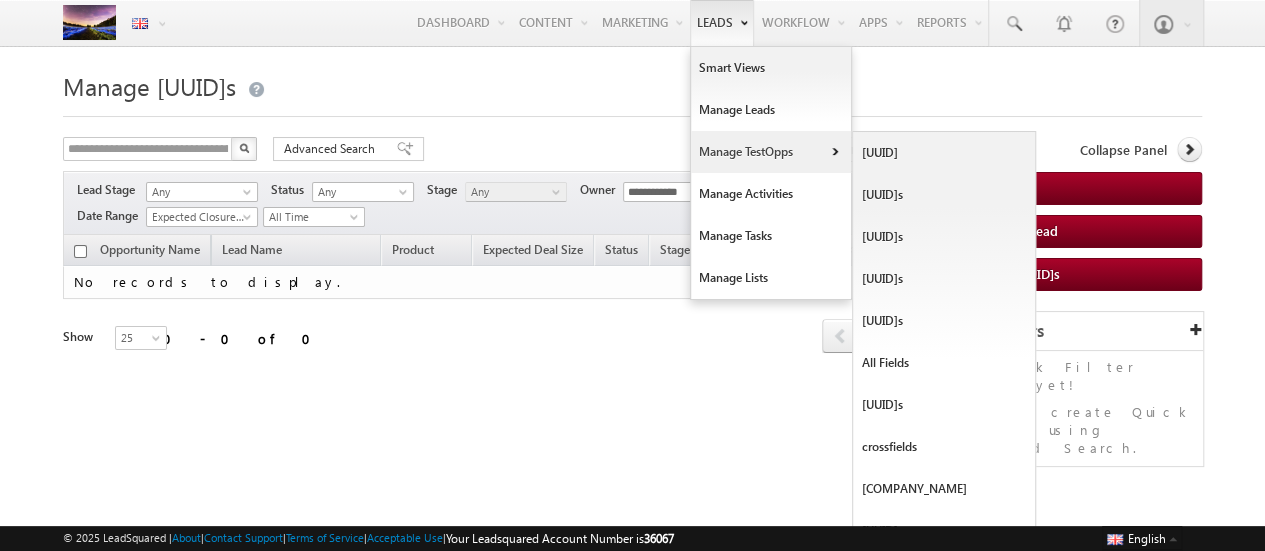click on "Manage testOpps" at bounding box center (771, 152) 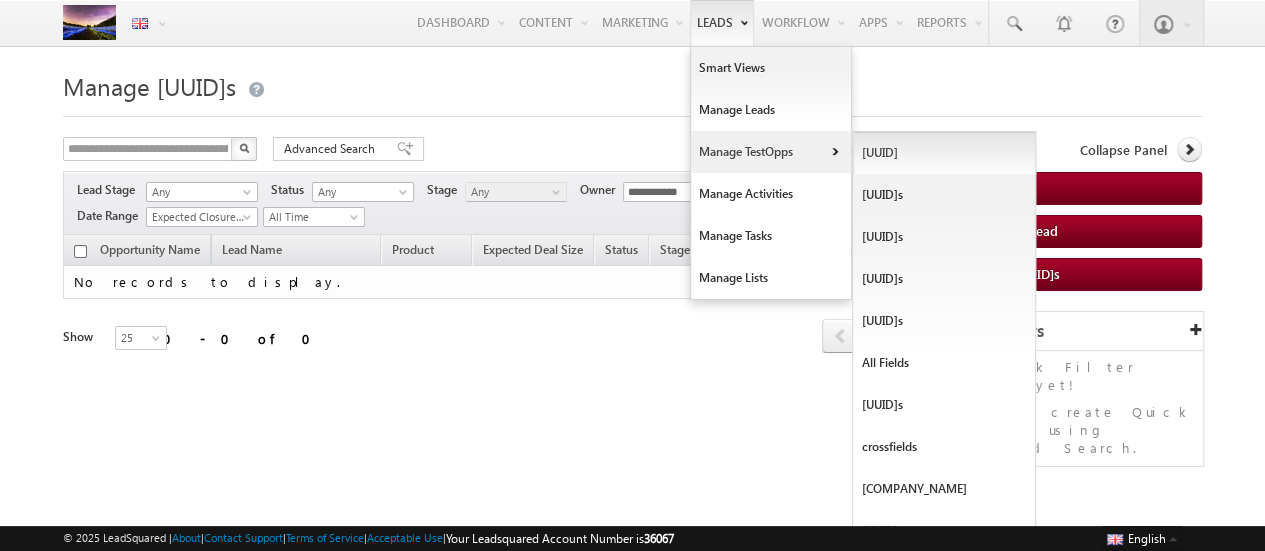 click on "[UUID]" at bounding box center (944, 153) 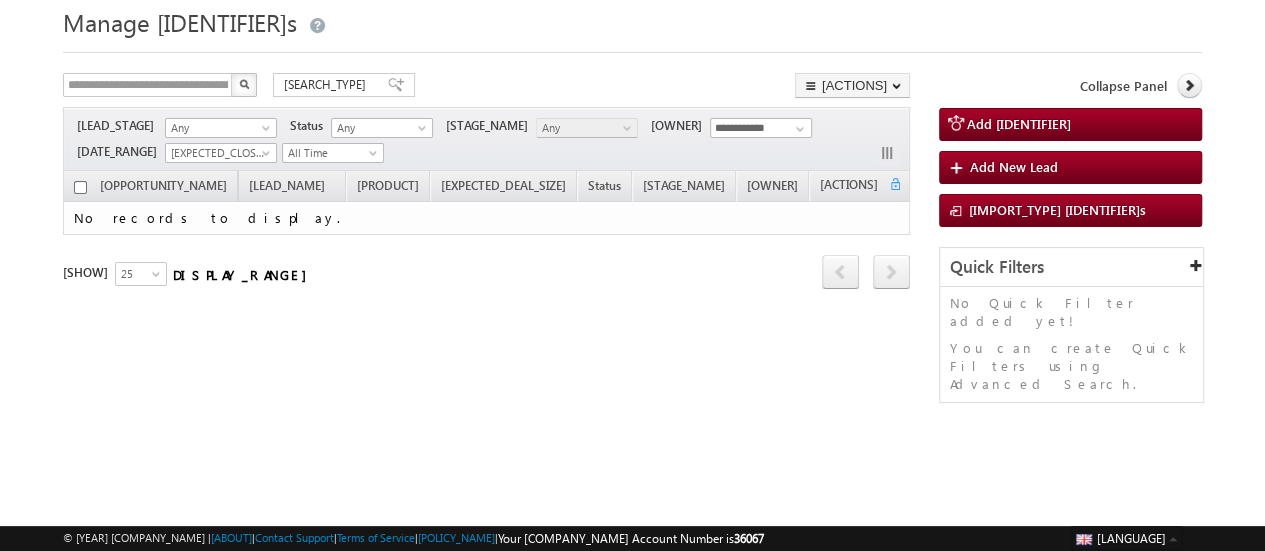 scroll, scrollTop: 0, scrollLeft: 0, axis: both 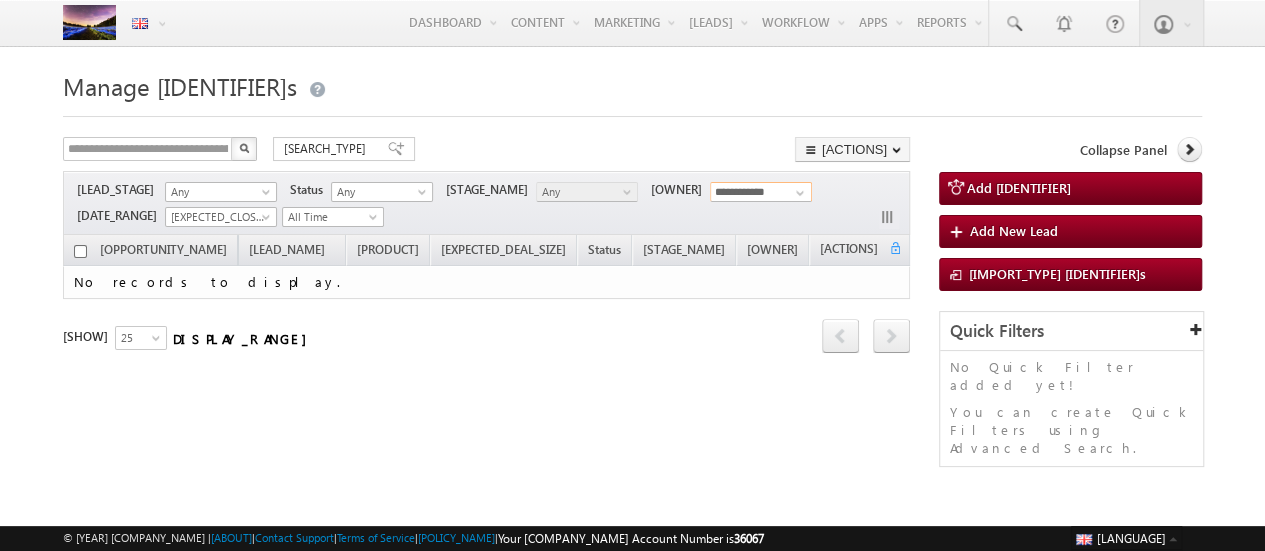 click on "**********" at bounding box center [761, 192] 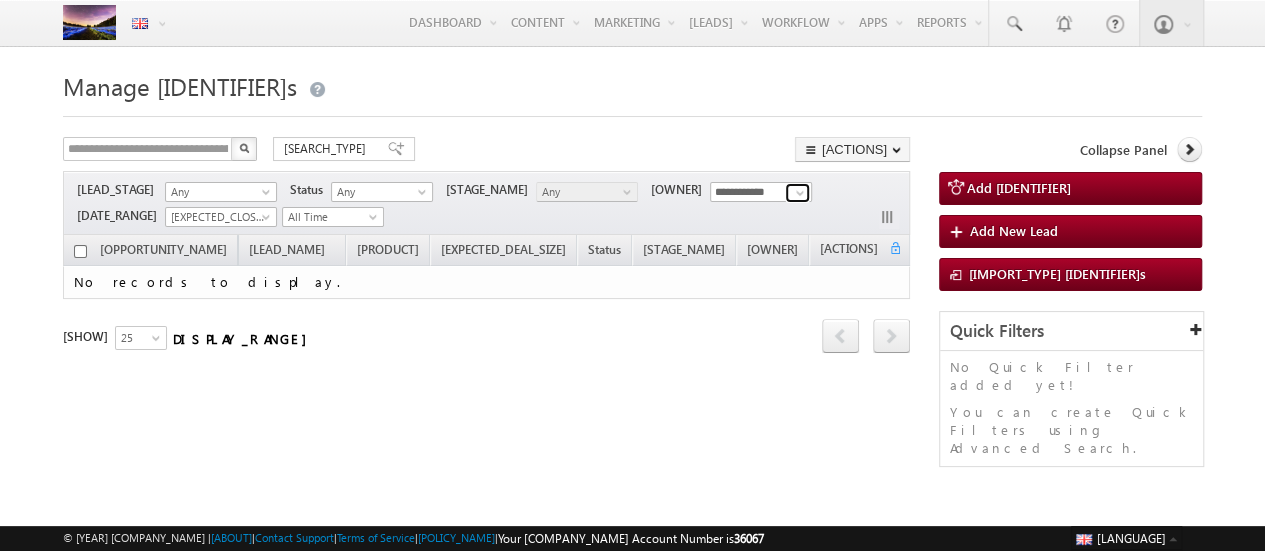 click at bounding box center (800, 193) 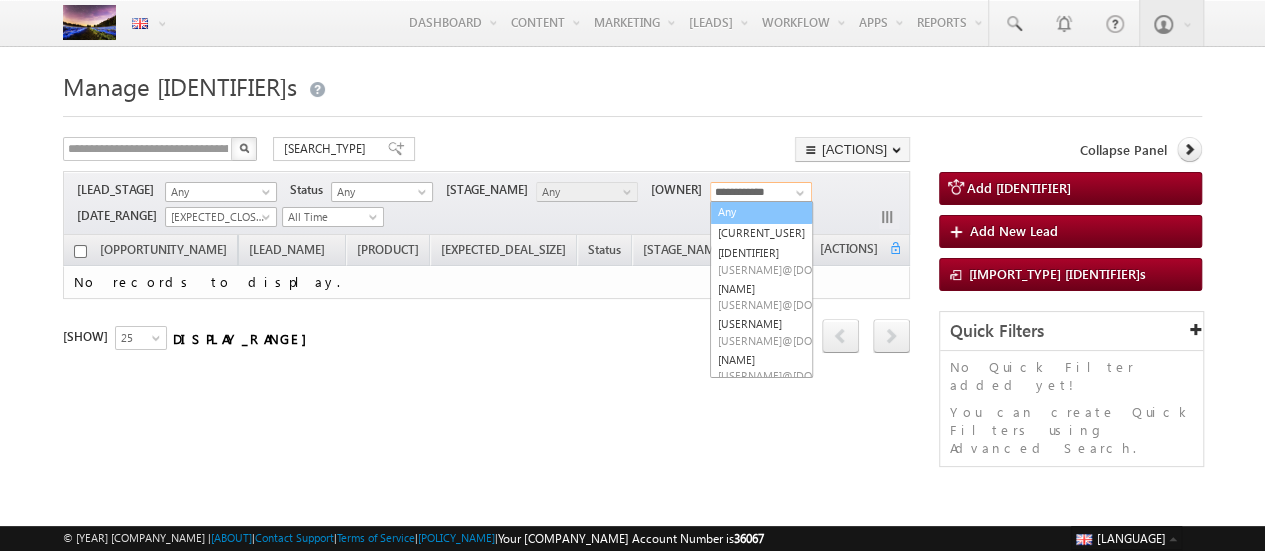 click on "Any" at bounding box center [761, 212] 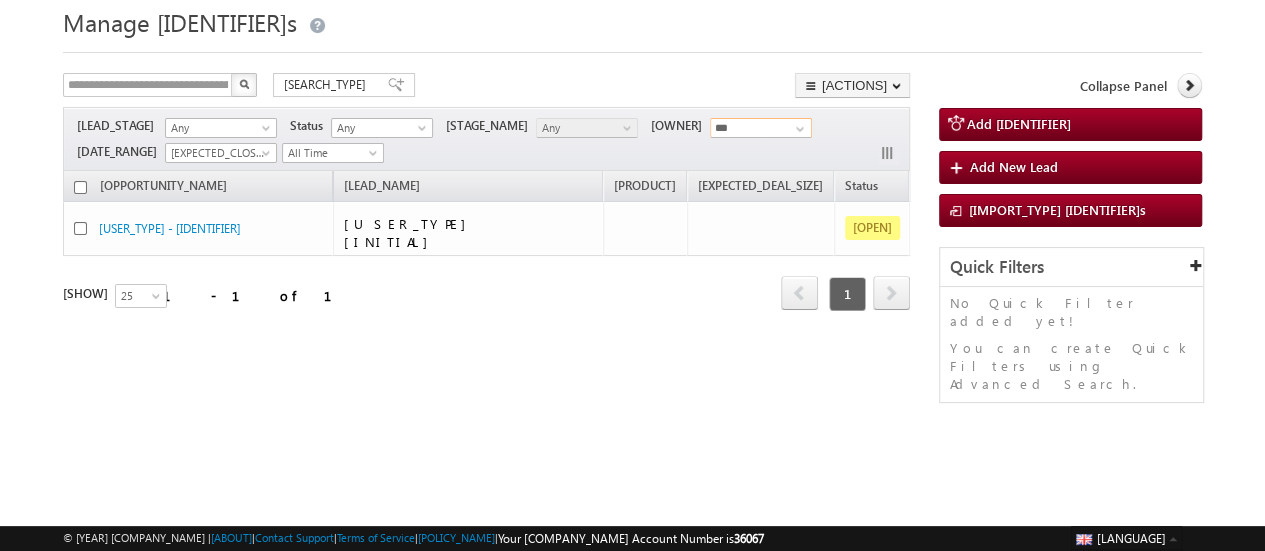 scroll, scrollTop: 0, scrollLeft: 0, axis: both 